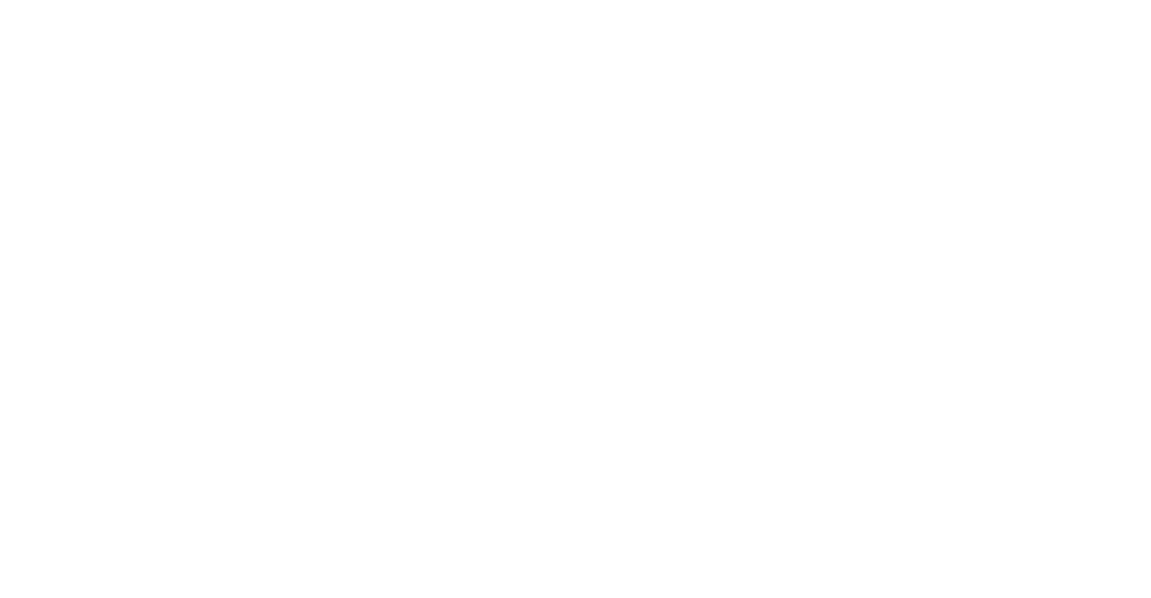 scroll, scrollTop: 0, scrollLeft: 0, axis: both 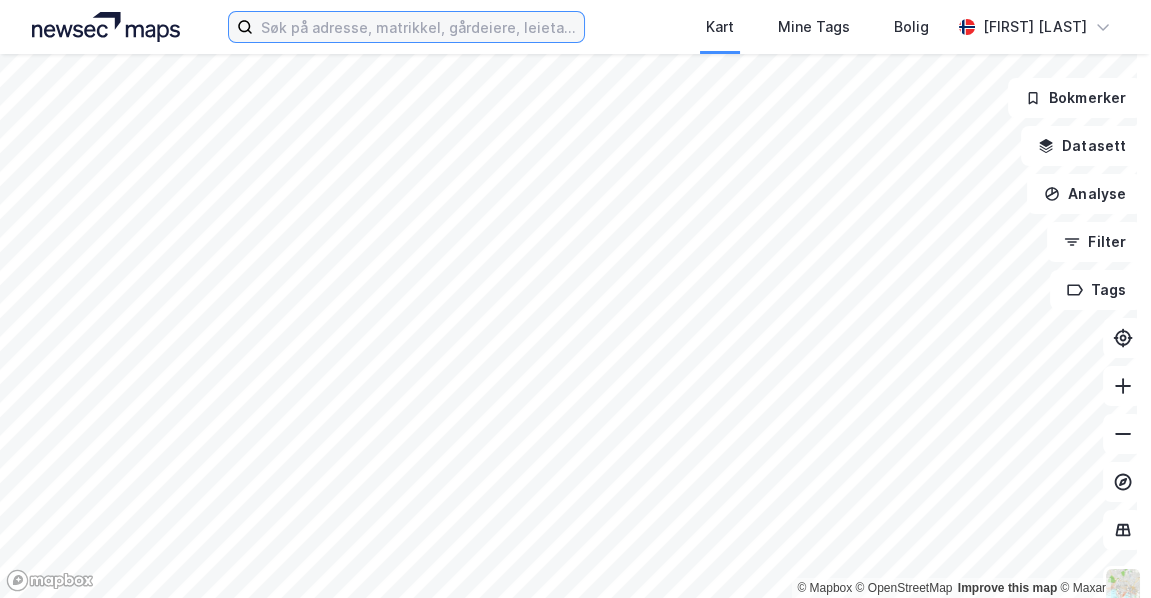 click at bounding box center [418, 27] 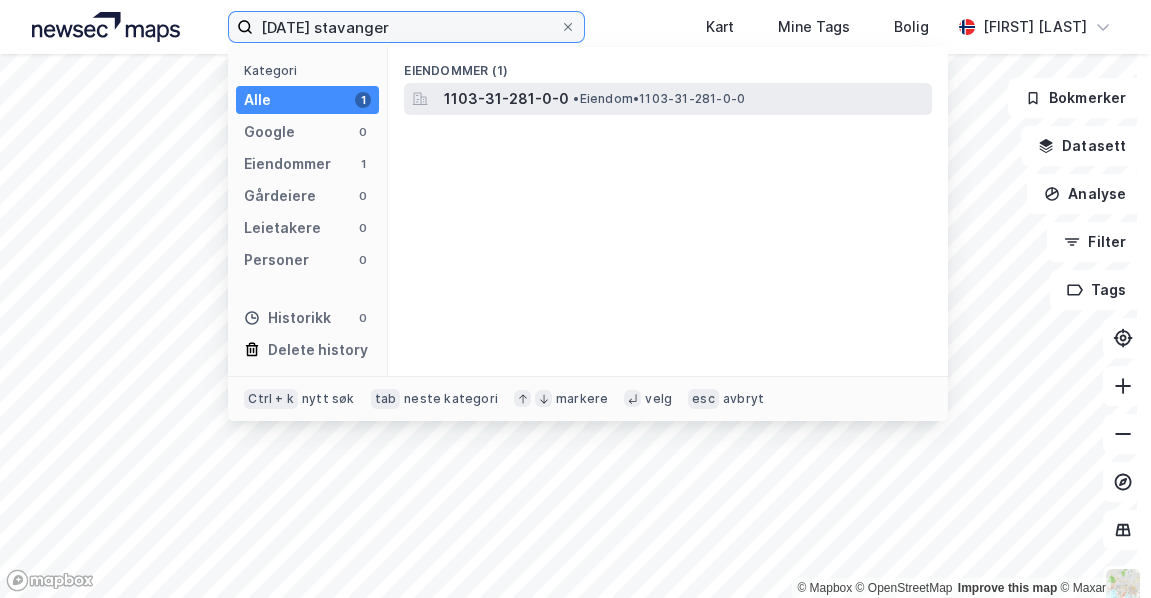 type on "[DATE] stavanger" 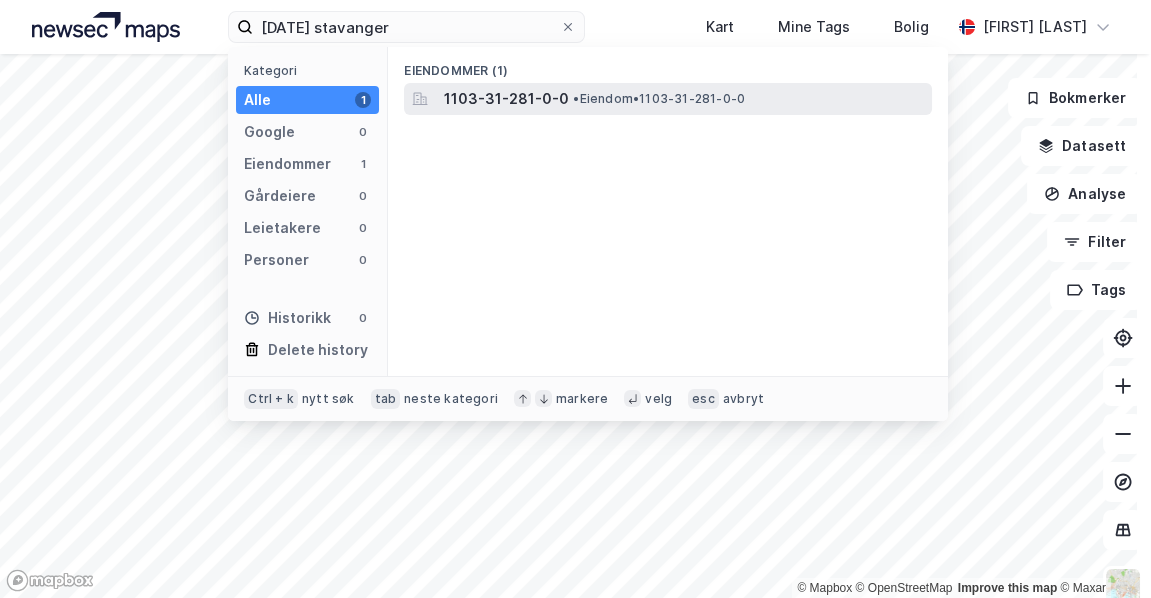 click on "1103-31-281-0-0" at bounding box center (506, 99) 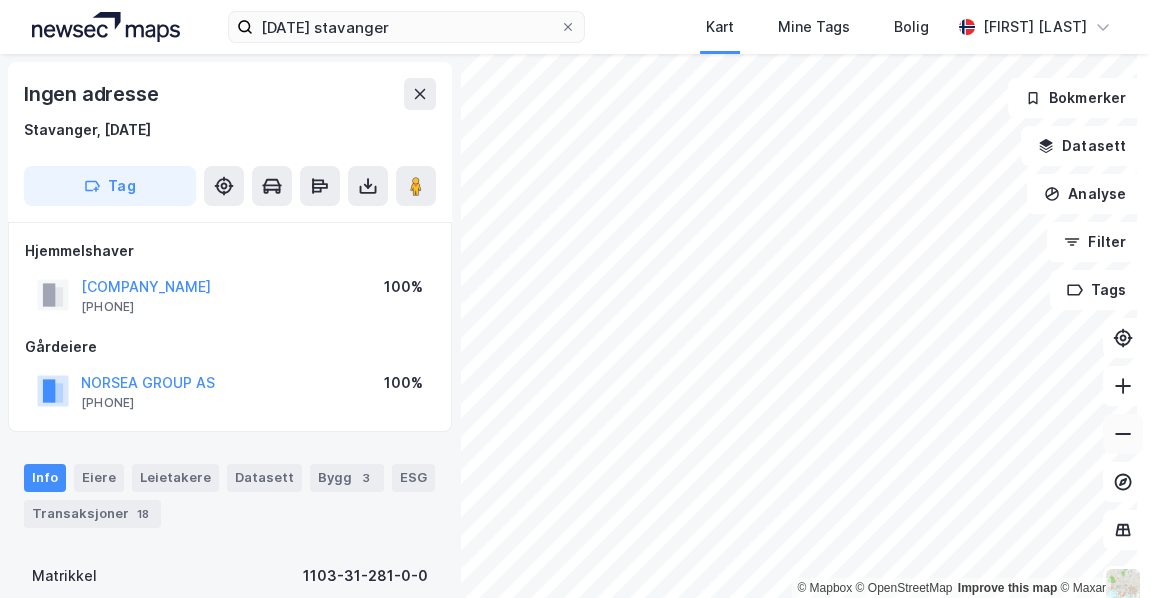 click 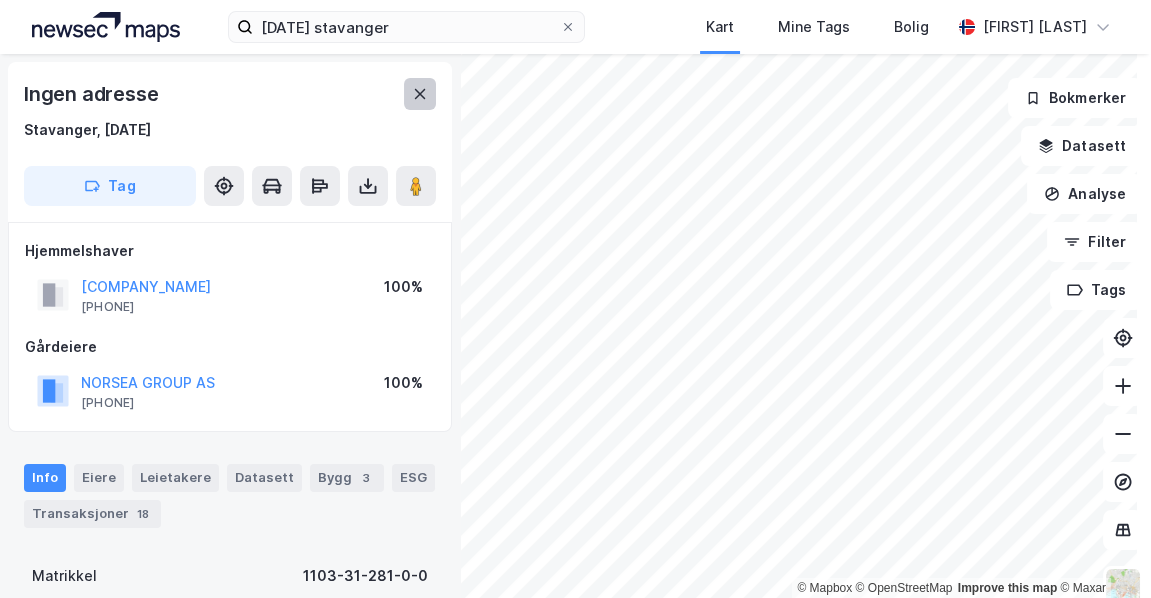click 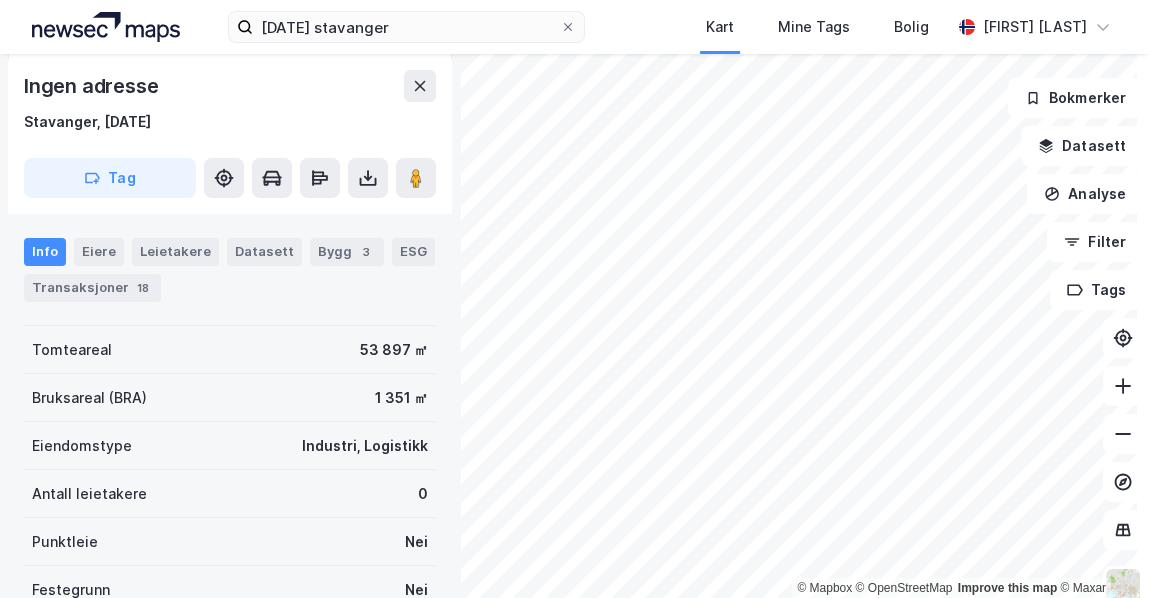 scroll, scrollTop: 272, scrollLeft: 0, axis: vertical 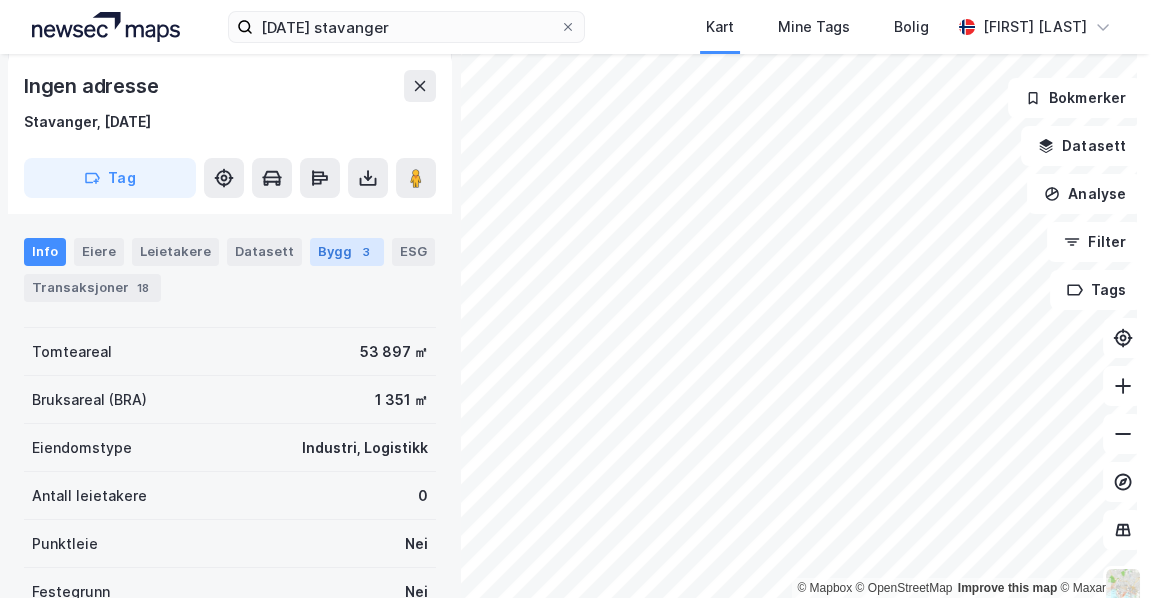 click on "Bygg 3" at bounding box center (347, 252) 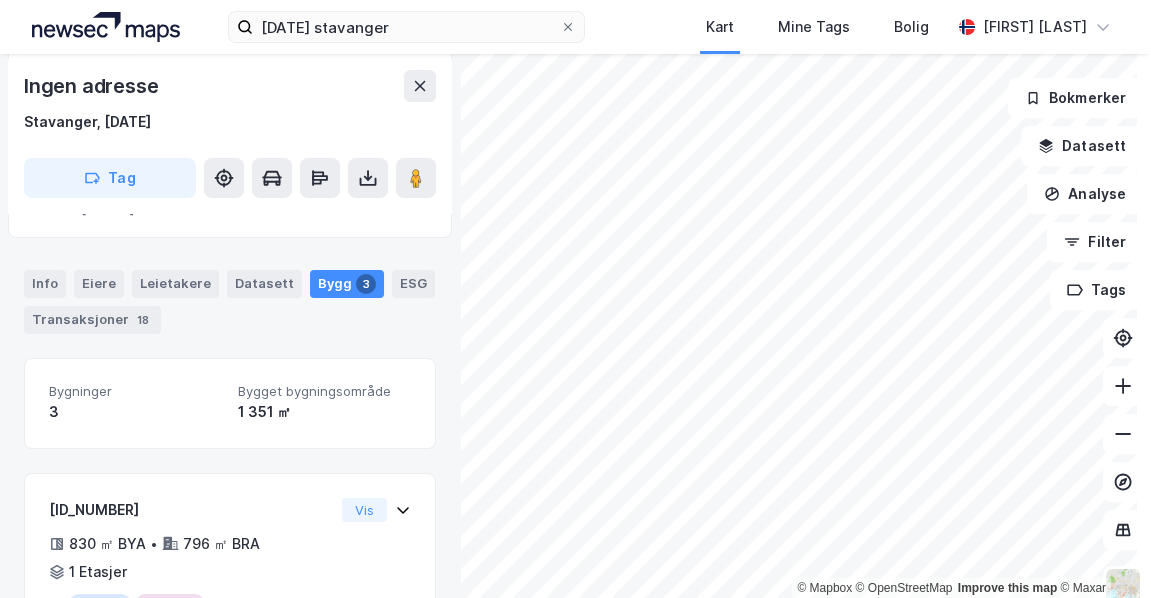 scroll, scrollTop: 193, scrollLeft: 0, axis: vertical 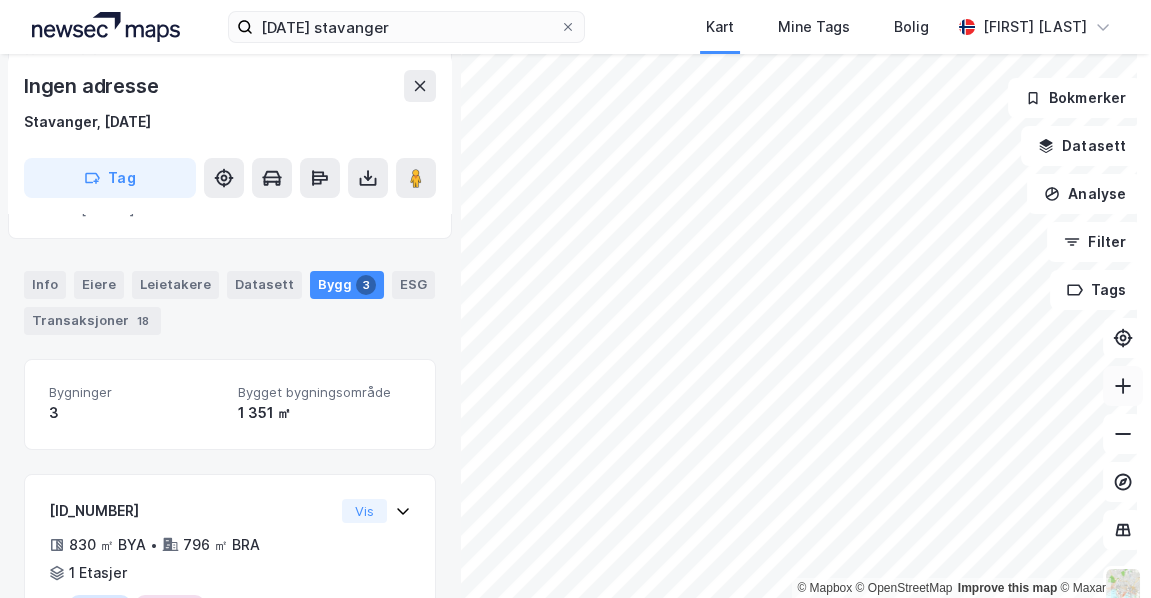 click 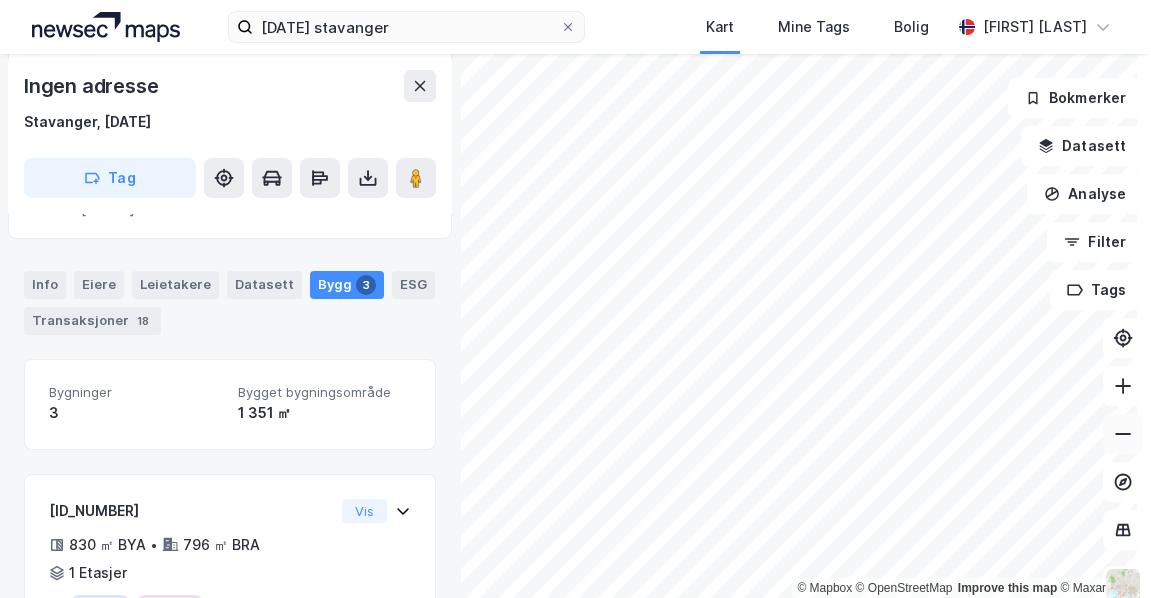 click 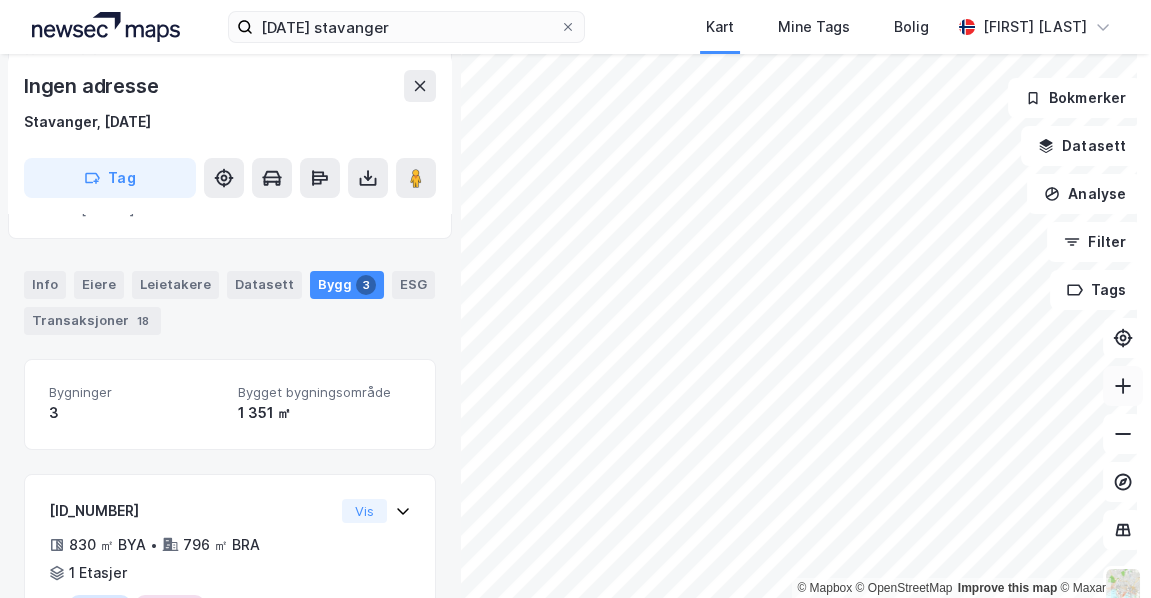 click at bounding box center [1123, 386] 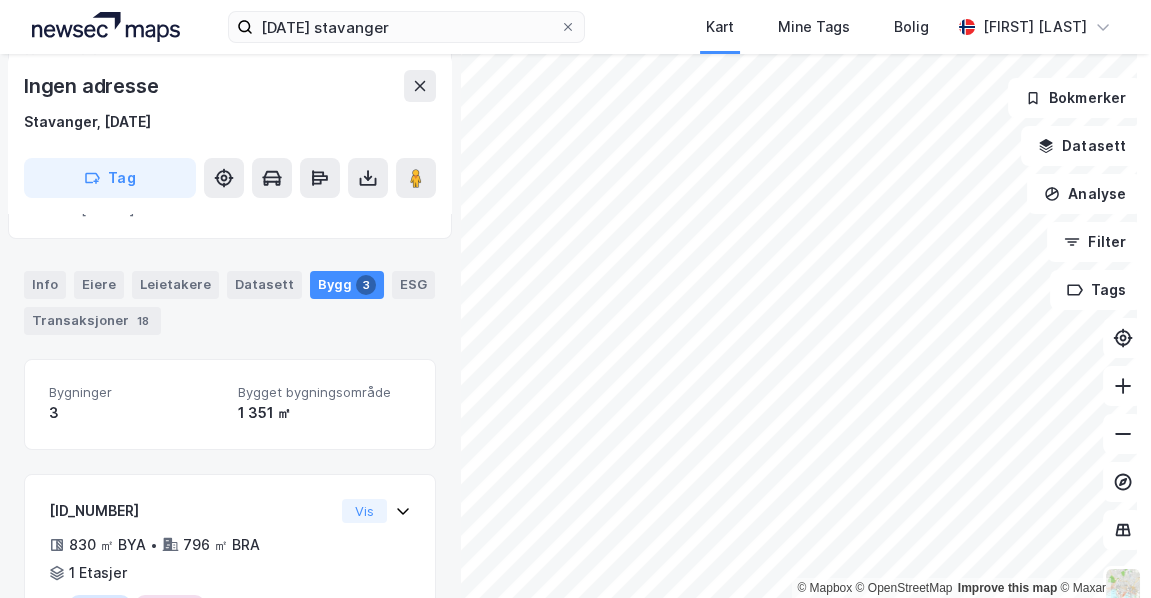 click on "Stavanger, [ID_NUMBER] Tag Hjemmelshaver [COMPANY_NAME] [PHONE] Gårdeiere [COMPANY_NAME] [PHONE] Info Eiere Leietakere Datasett Bygg 18 Bygninger 3 Bygget bygningsområde [AREA] [ID_NUMBER] [AREA] BYA   • [AREA] BRA • 1 Etasjer Industri Logistikk Ferdigattest - [DATE] Vis [ID_NUMBER] [AREA] BYA   • [AREA] BRA • 2 Etasjer Industri Ferdigattest - [DATE] Vis [ID_NUMBER] [AREA] BYA   • [AREA] BRA Midlertidig brukstillatelse - [DATE] Vis Bokmerker Datasett Analyse Filter Tags" at bounding box center (575, 299) 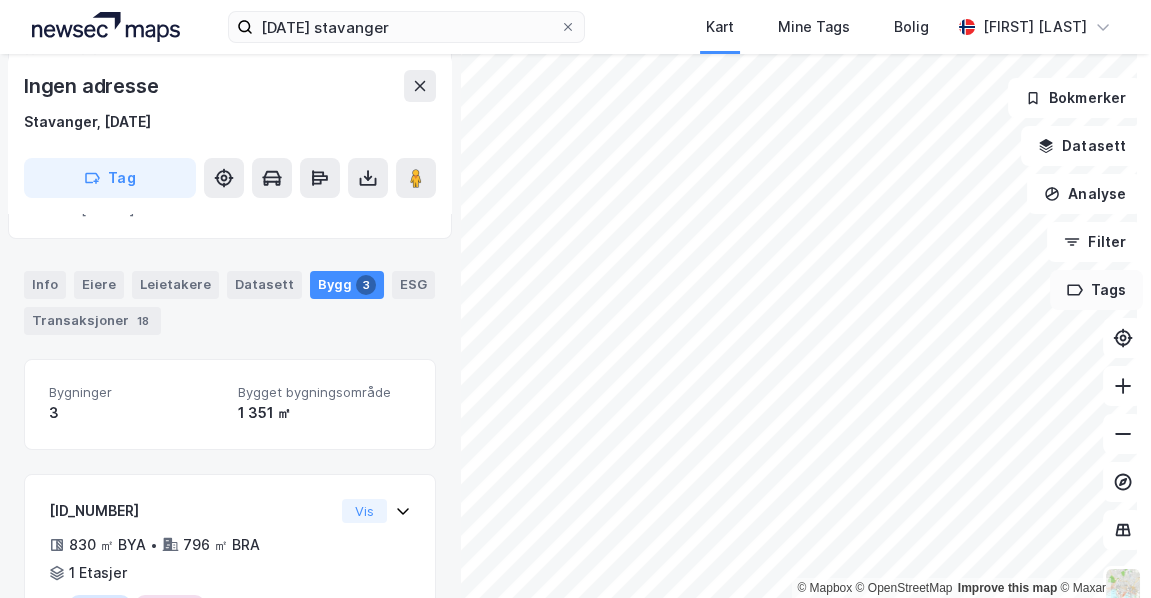 scroll, scrollTop: 7, scrollLeft: 0, axis: vertical 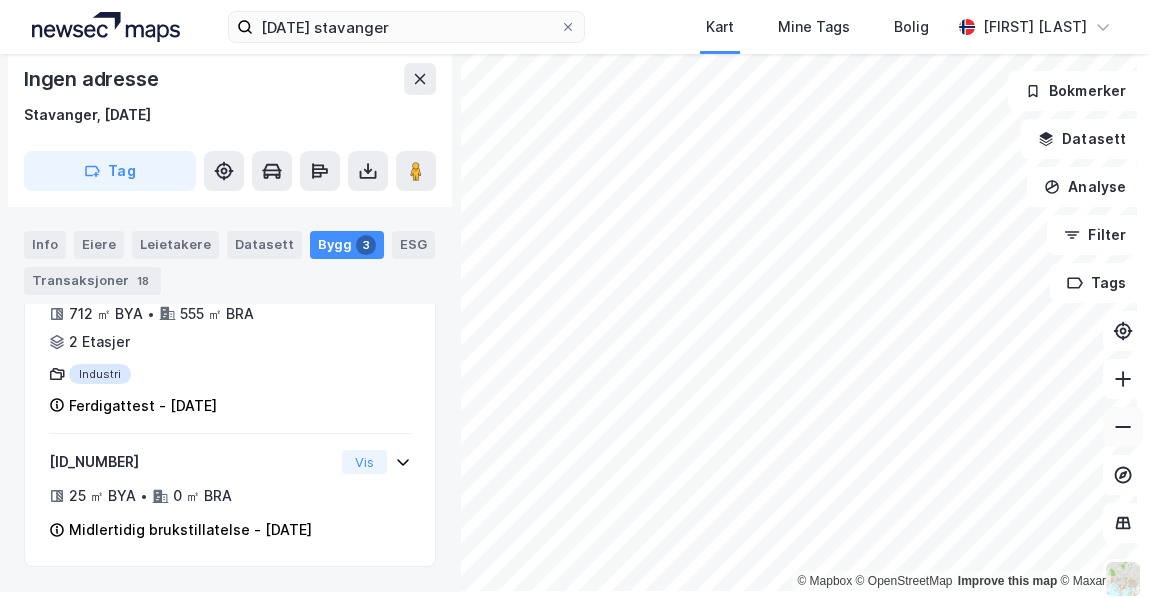 click 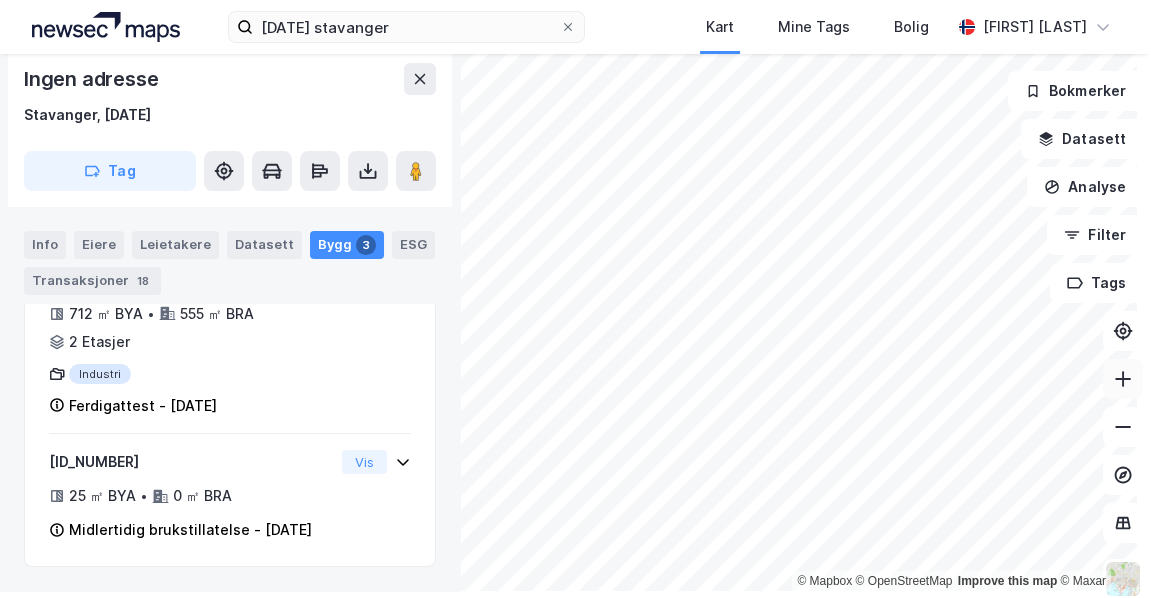 click 